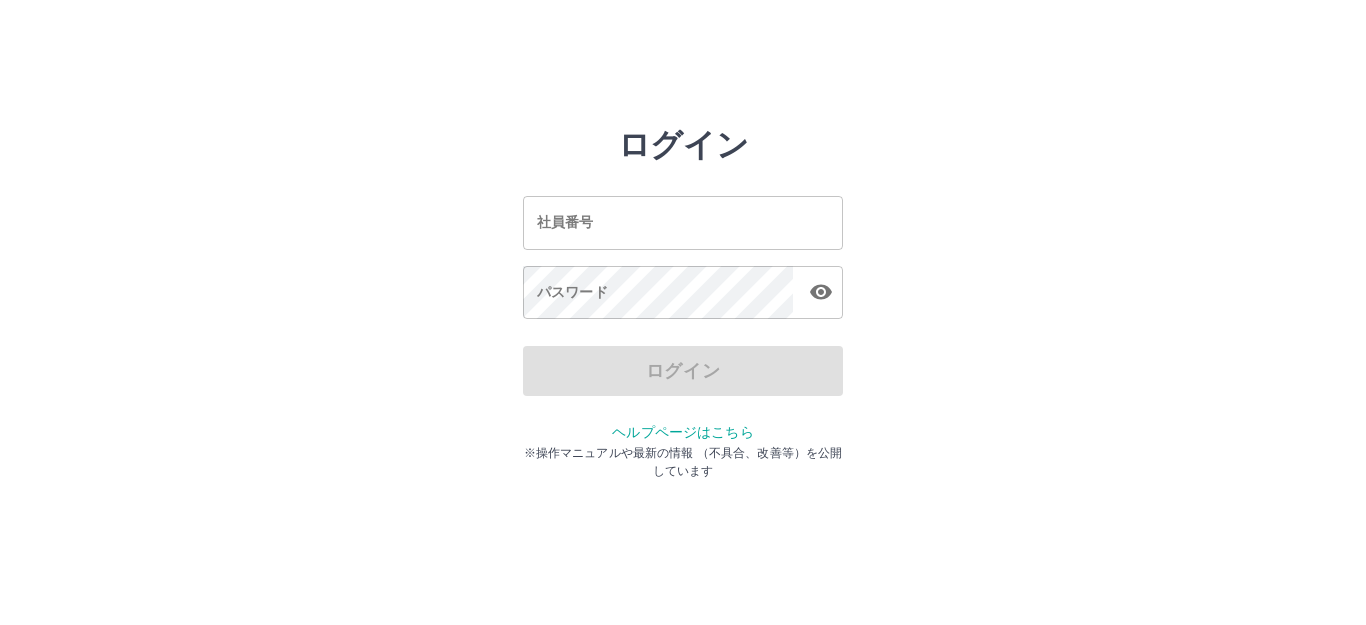 scroll, scrollTop: 0, scrollLeft: 0, axis: both 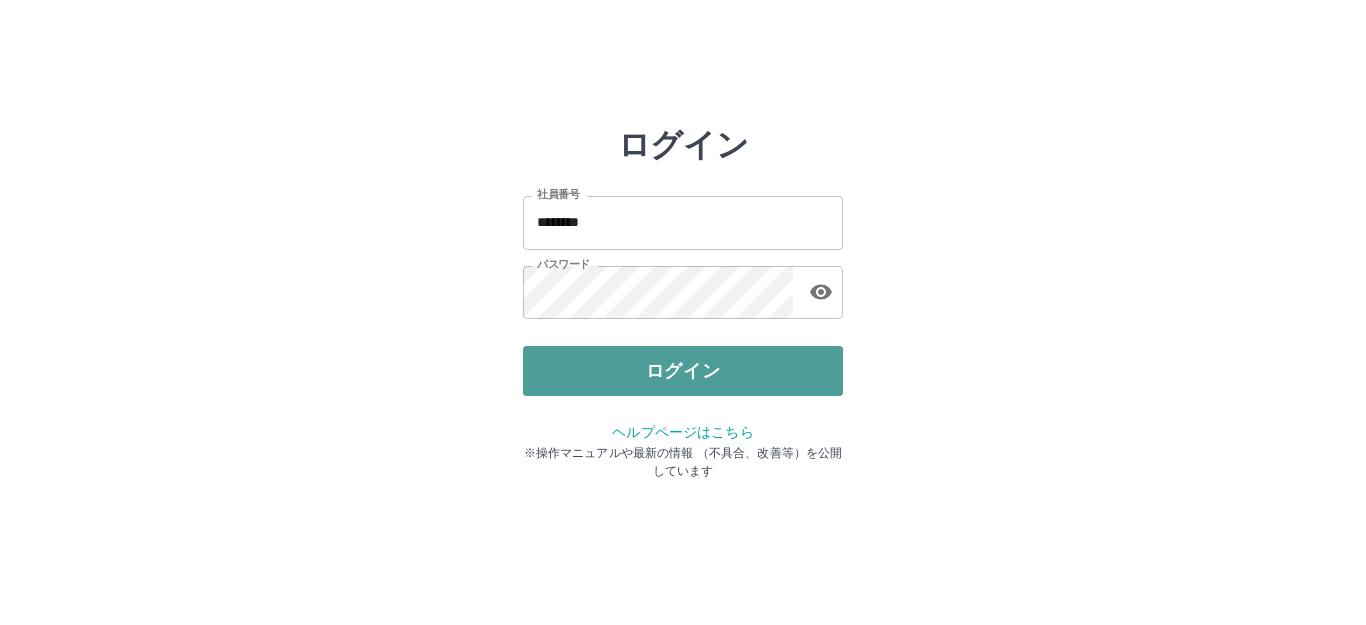 click on "ログイン" at bounding box center [683, 371] 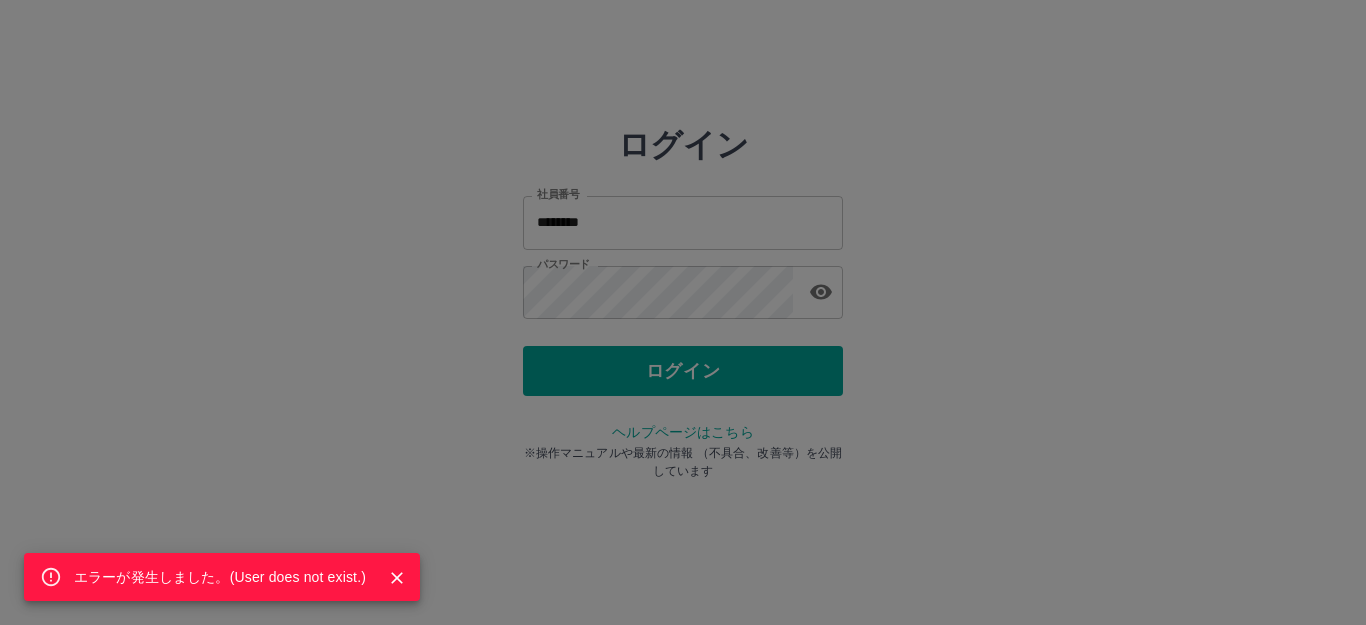 click on "エラーが発生しました。( User does not exist. )" at bounding box center [683, 312] 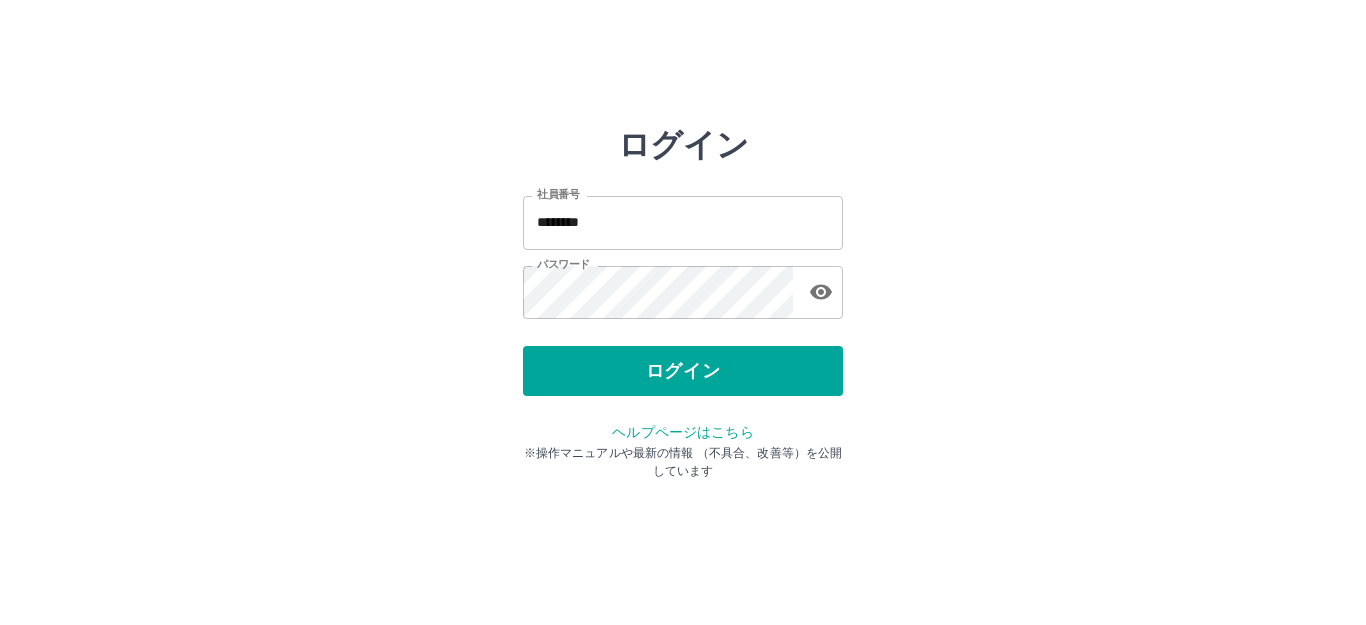 click on "********" at bounding box center [683, 222] 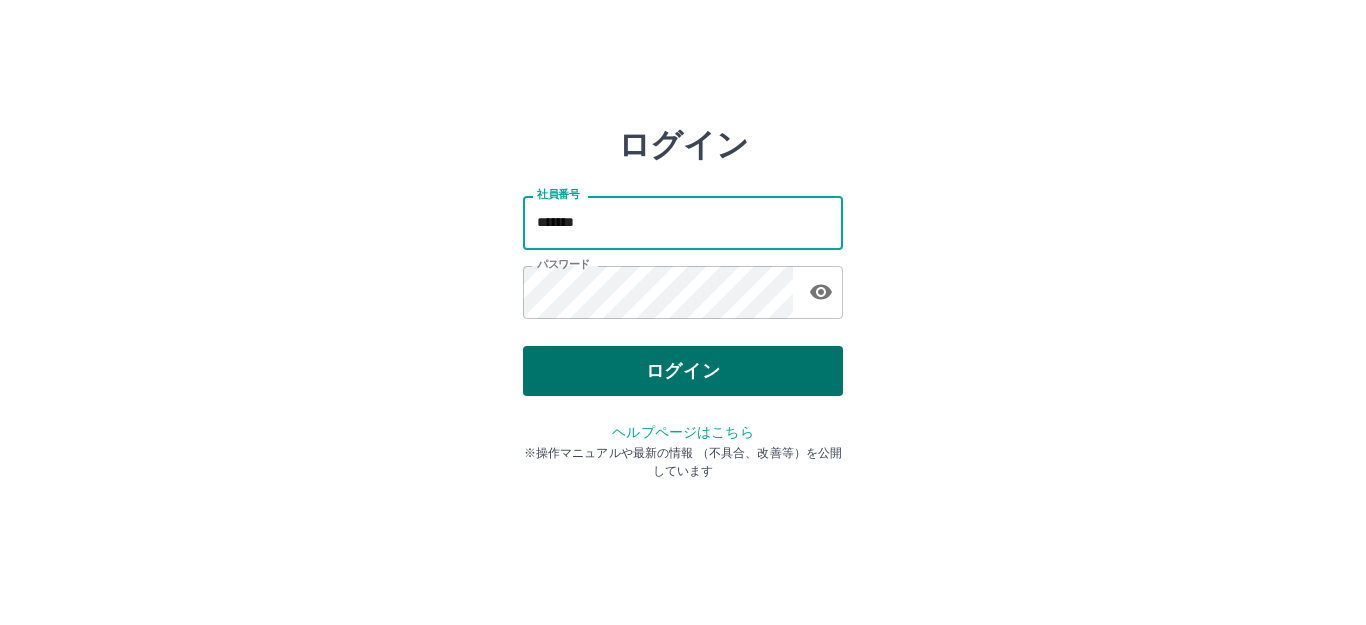 type on "*******" 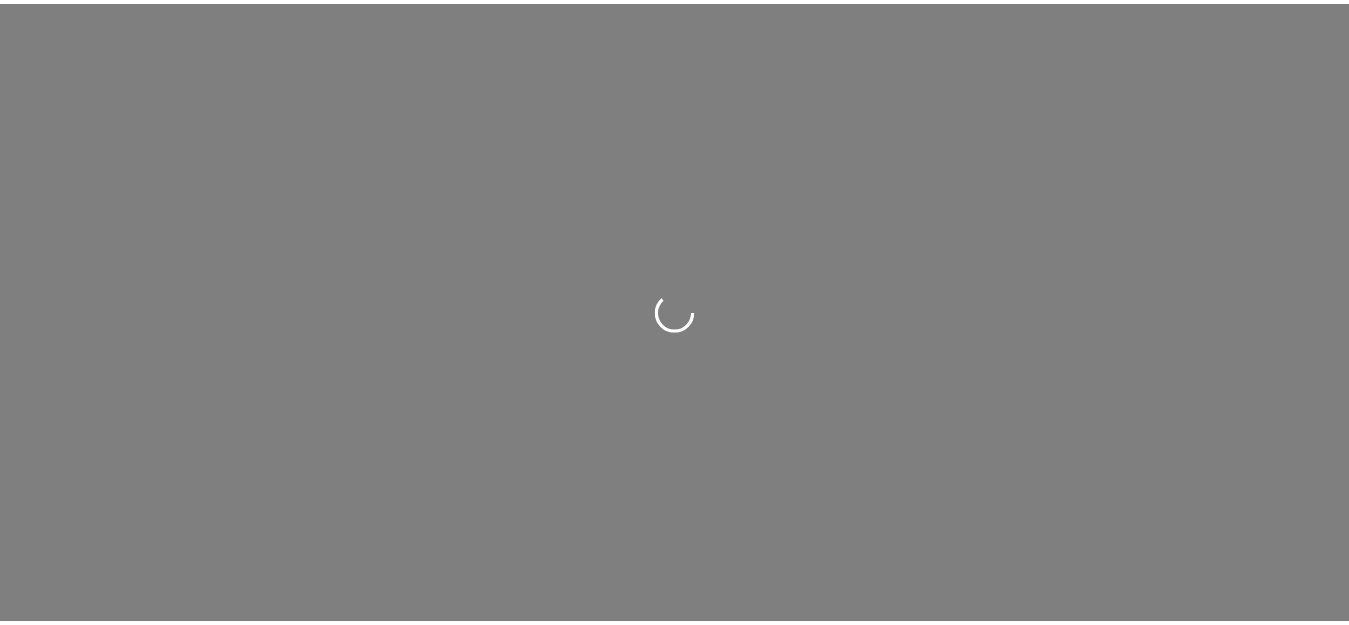 scroll, scrollTop: 0, scrollLeft: 0, axis: both 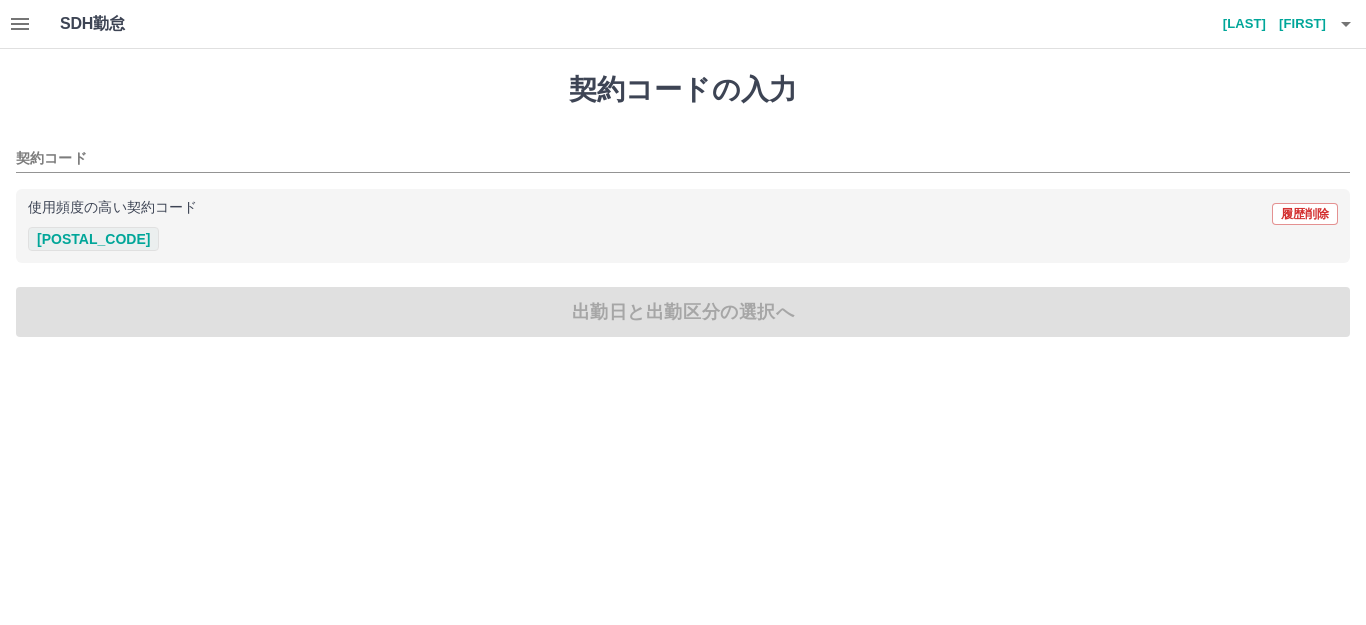 click on "[POSTAL_CODE]" at bounding box center [93, 239] 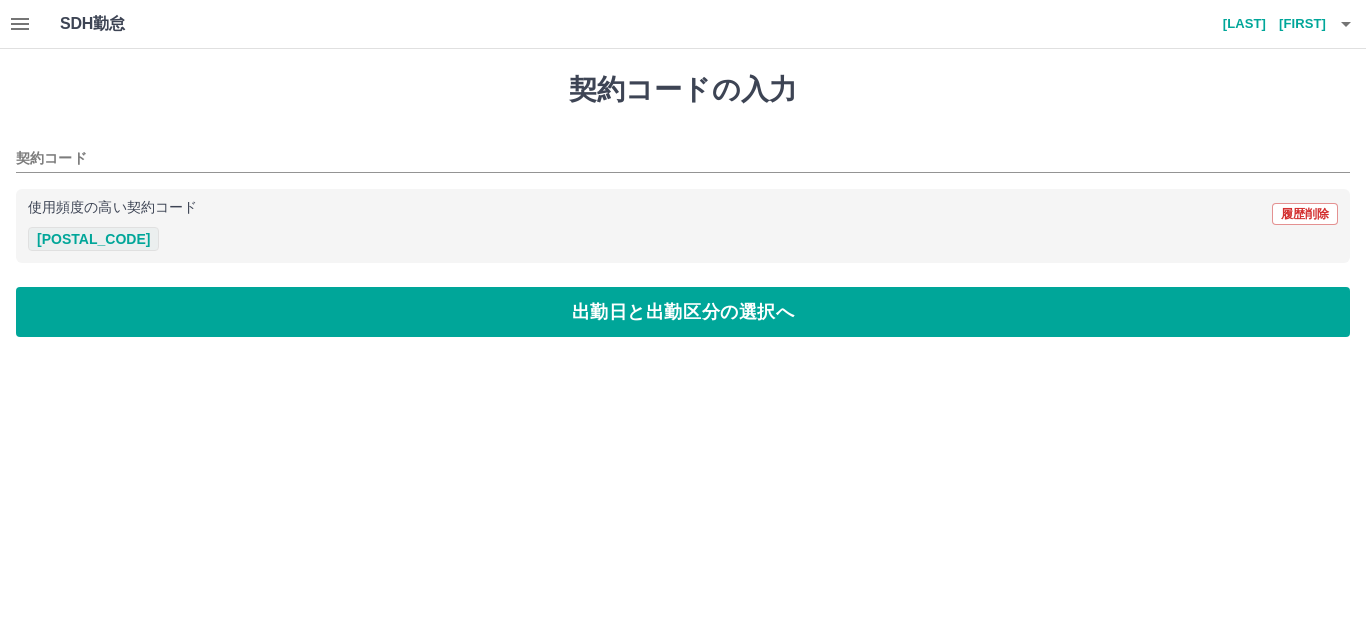 type on "********" 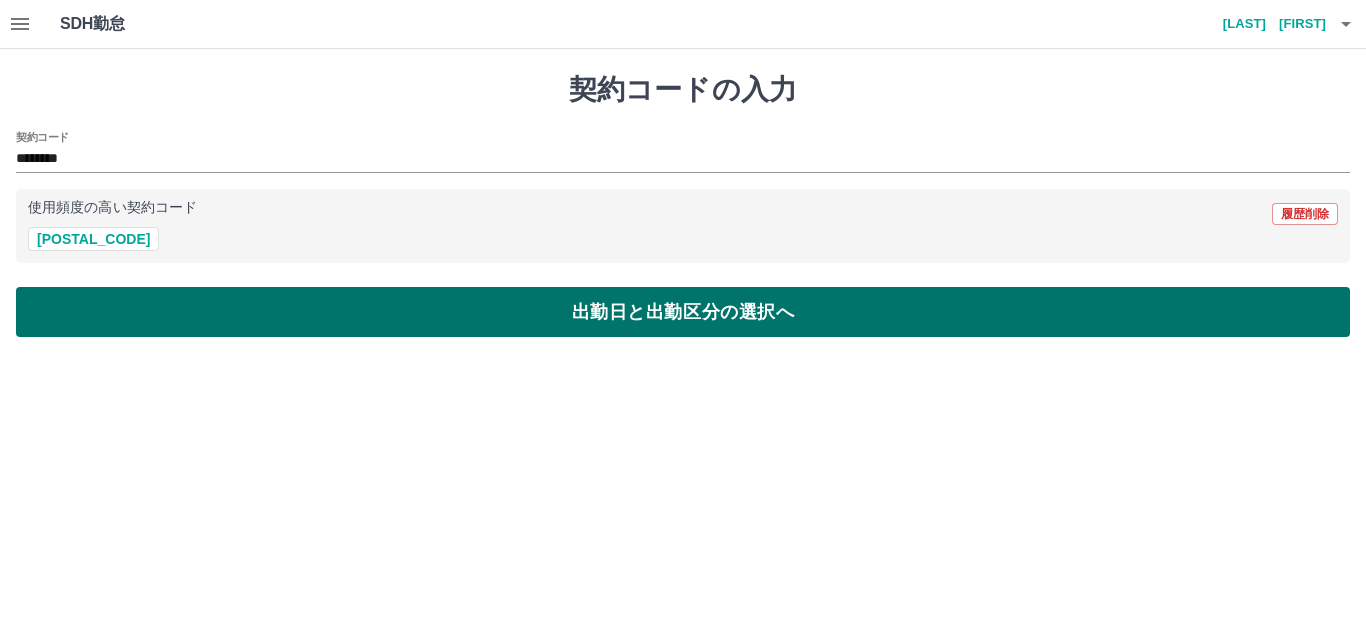 click on "出勤日と出勤区分の選択へ" at bounding box center (683, 312) 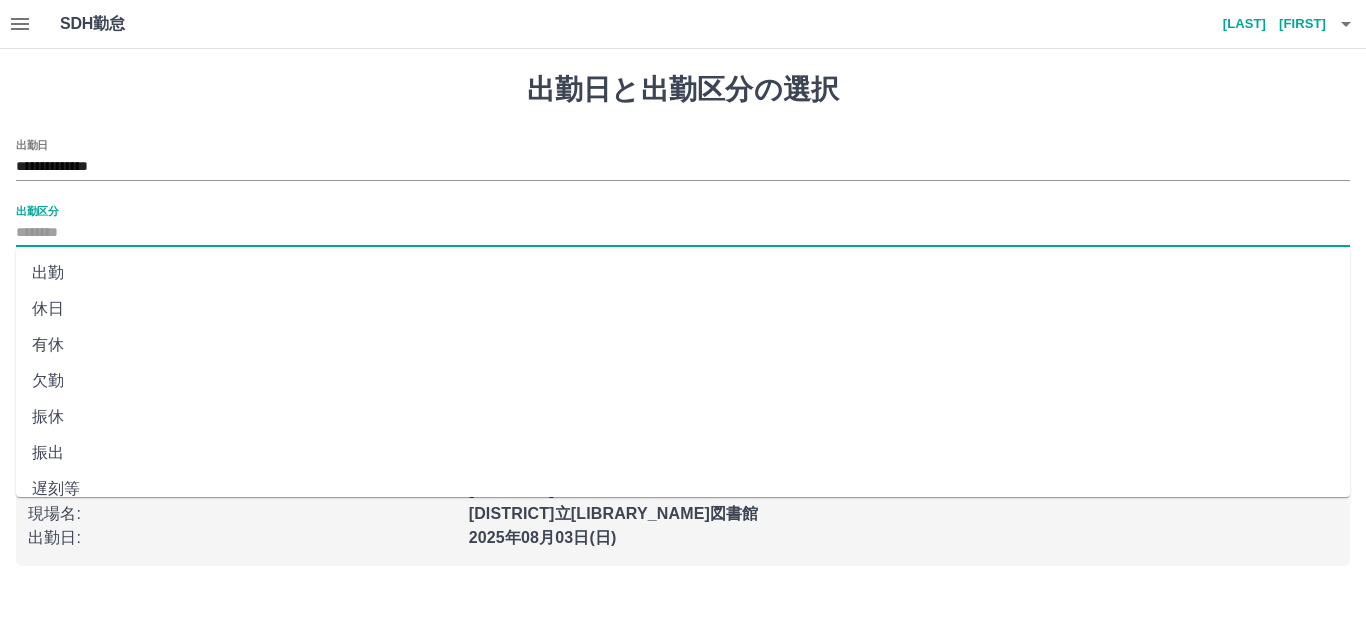 click on "出勤区分" at bounding box center (683, 233) 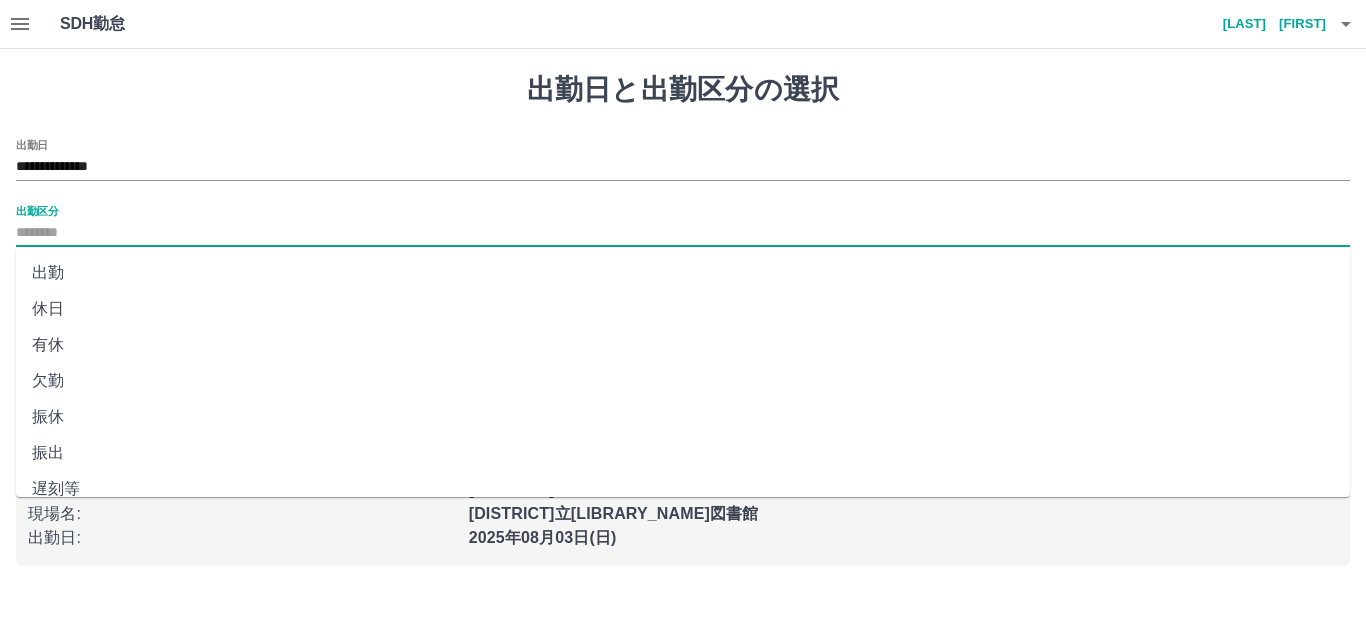 click on "出勤" at bounding box center (683, 273) 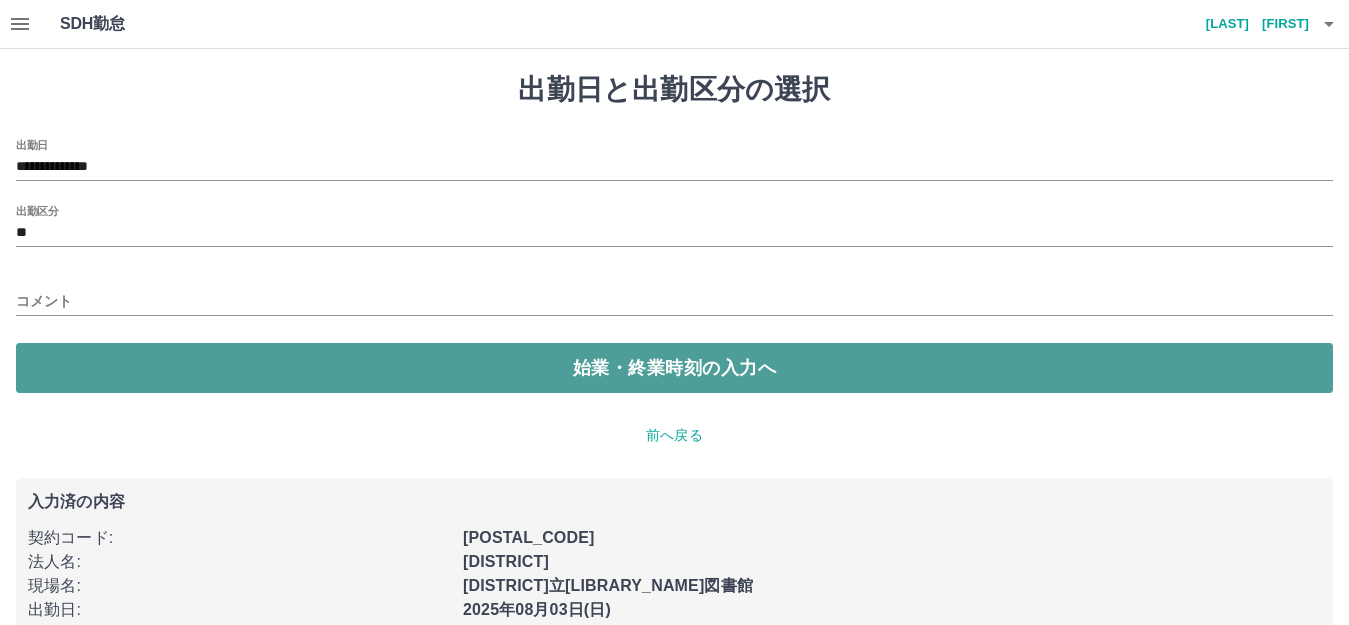click on "始業・終業時刻の入力へ" at bounding box center (674, 368) 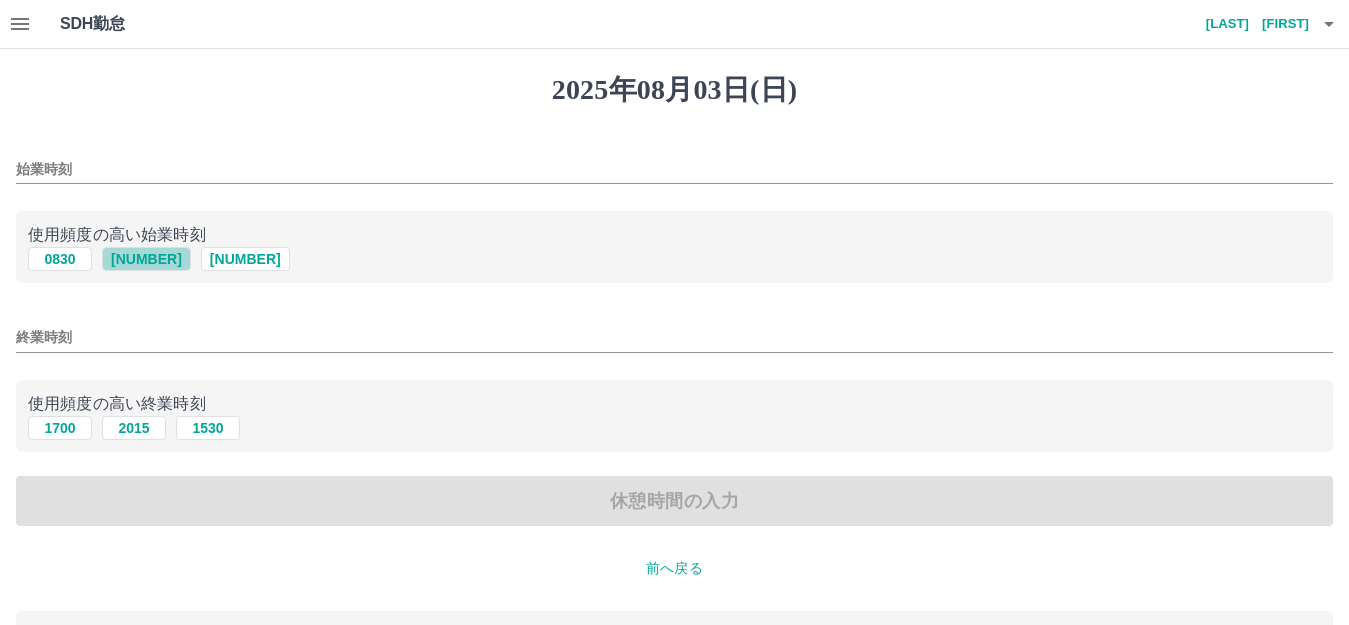 click on "[NUMBER]" at bounding box center (146, 259) 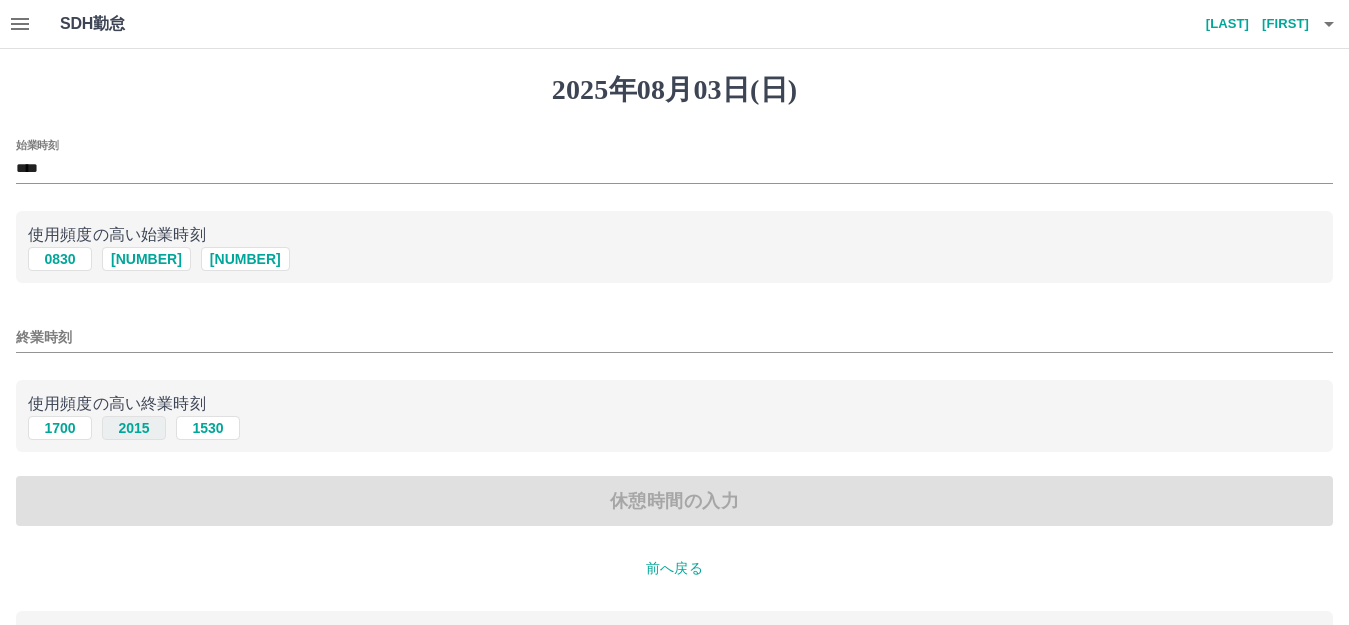 click on "2015" at bounding box center [134, 428] 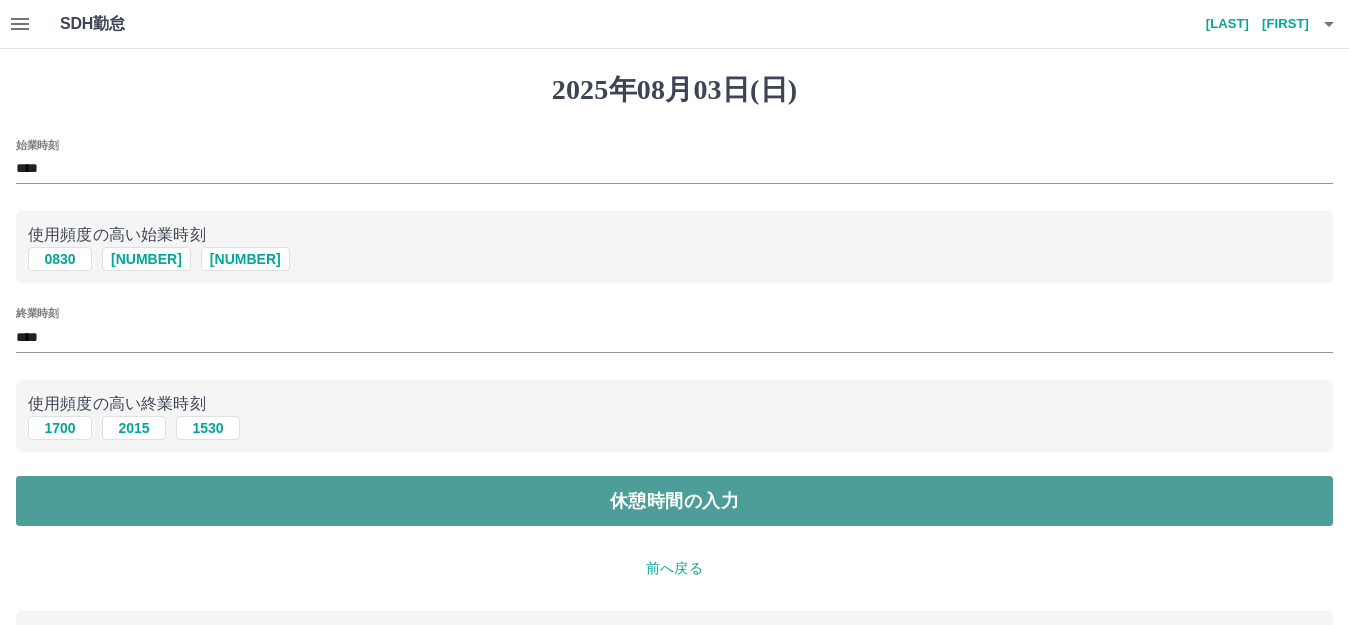 click on "休憩時間の入力" at bounding box center (674, 501) 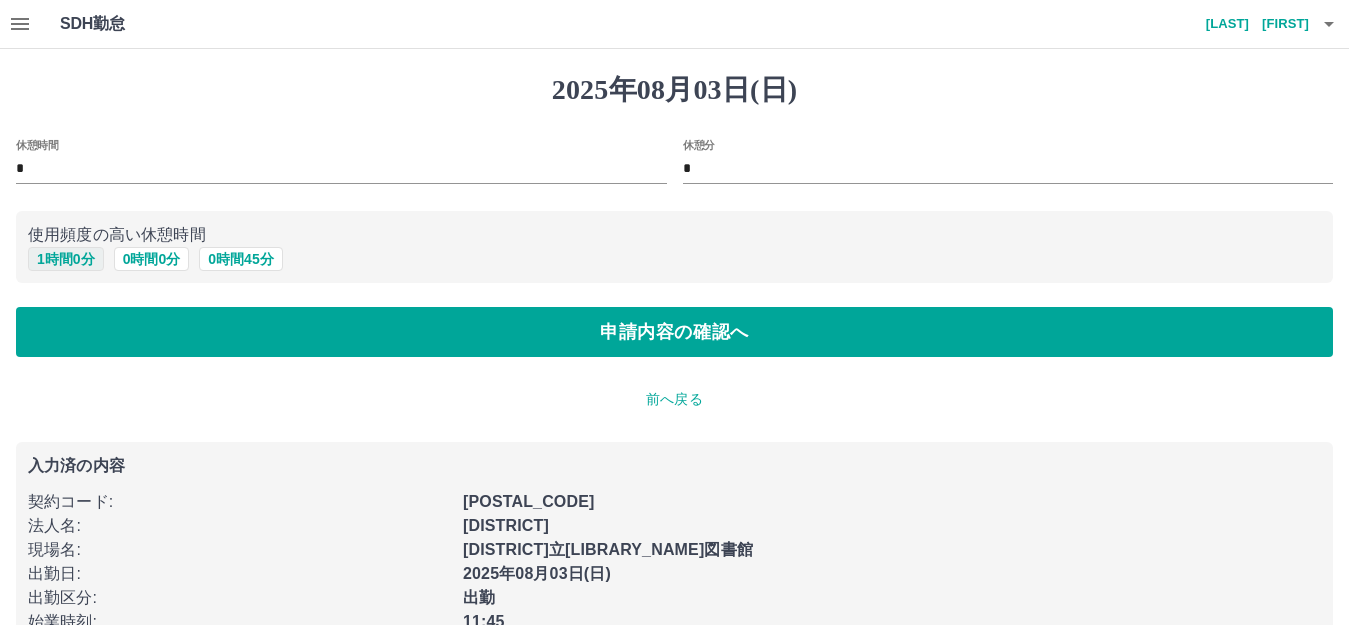 click on "1 時間 0 分" at bounding box center (66, 259) 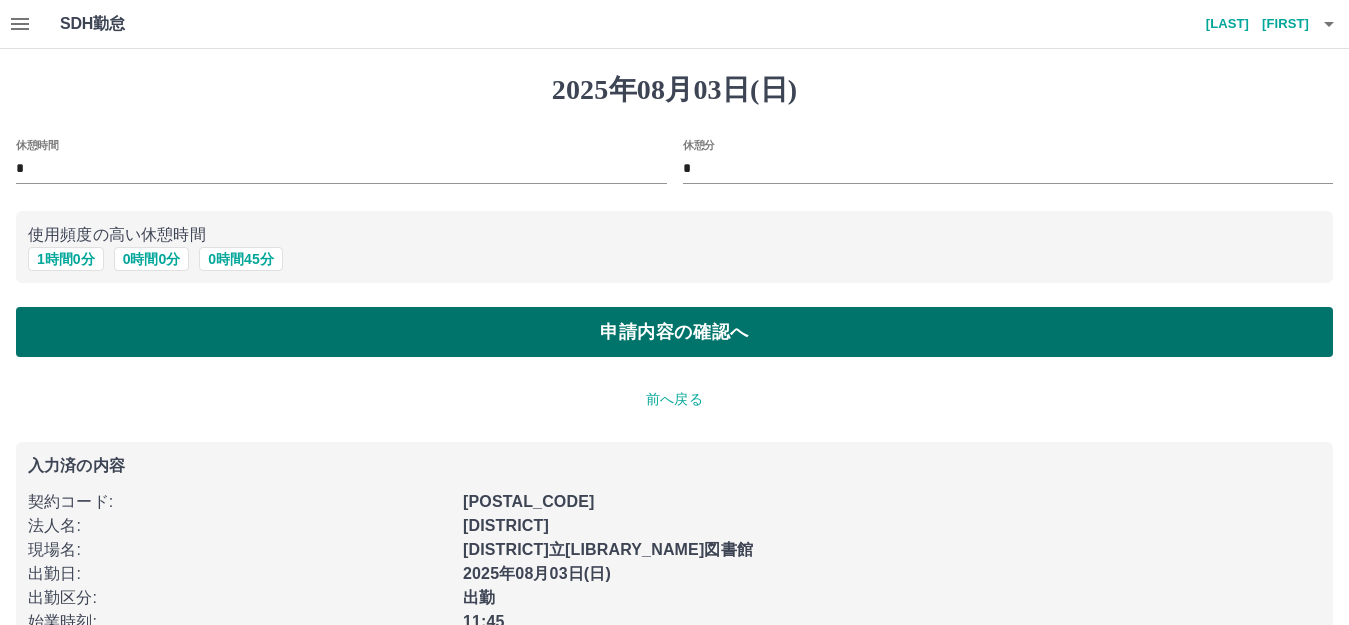 click on "申請内容の確認へ" at bounding box center (674, 332) 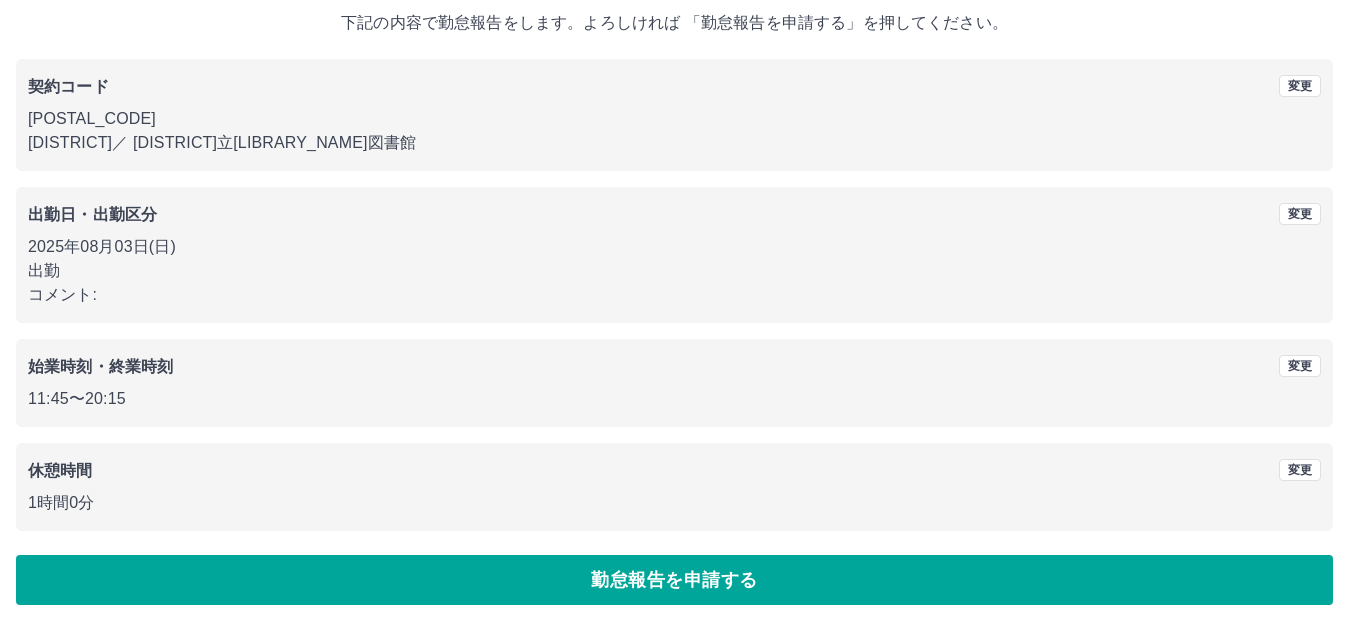 scroll, scrollTop: 124, scrollLeft: 0, axis: vertical 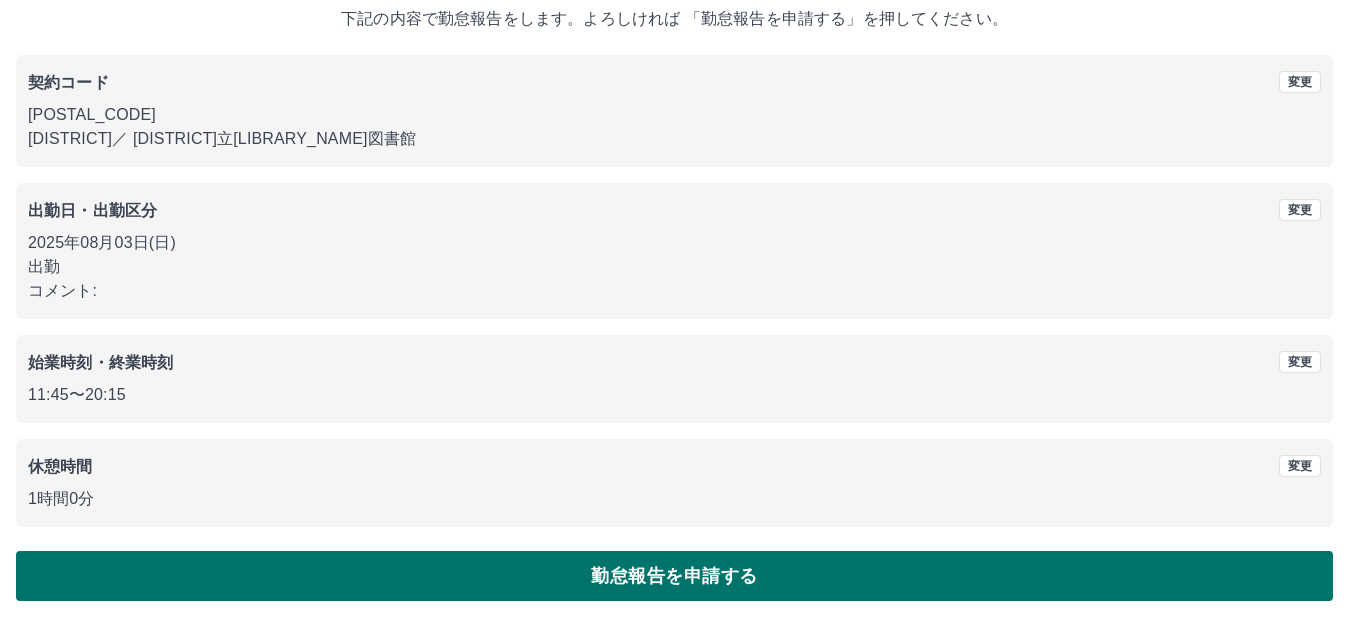 click on "勤怠報告を申請する" at bounding box center (674, 576) 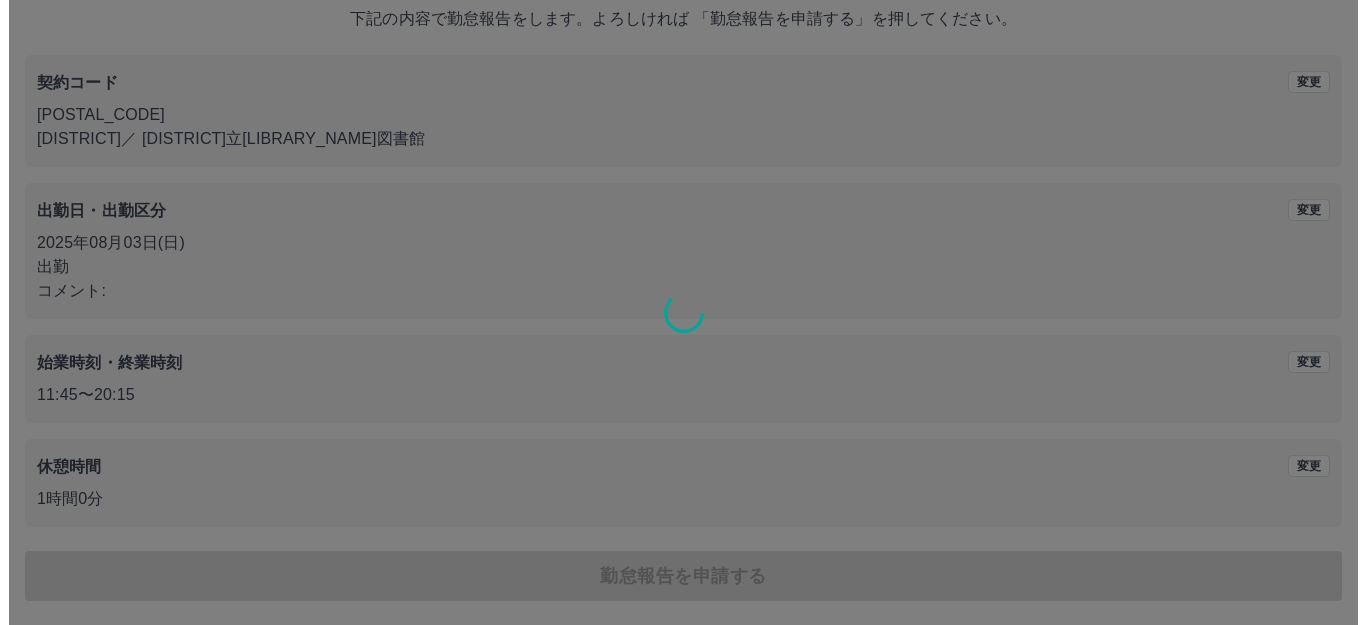 scroll, scrollTop: 0, scrollLeft: 0, axis: both 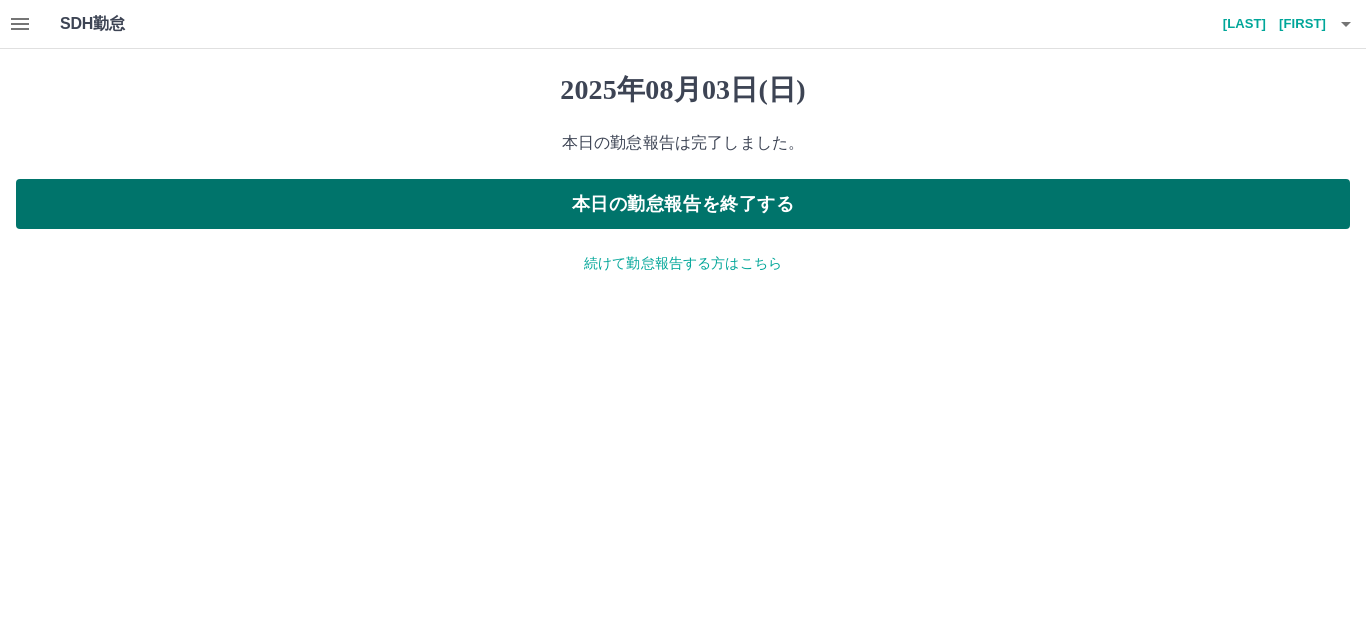 click on "本日の勤怠報告を終了する" at bounding box center [683, 204] 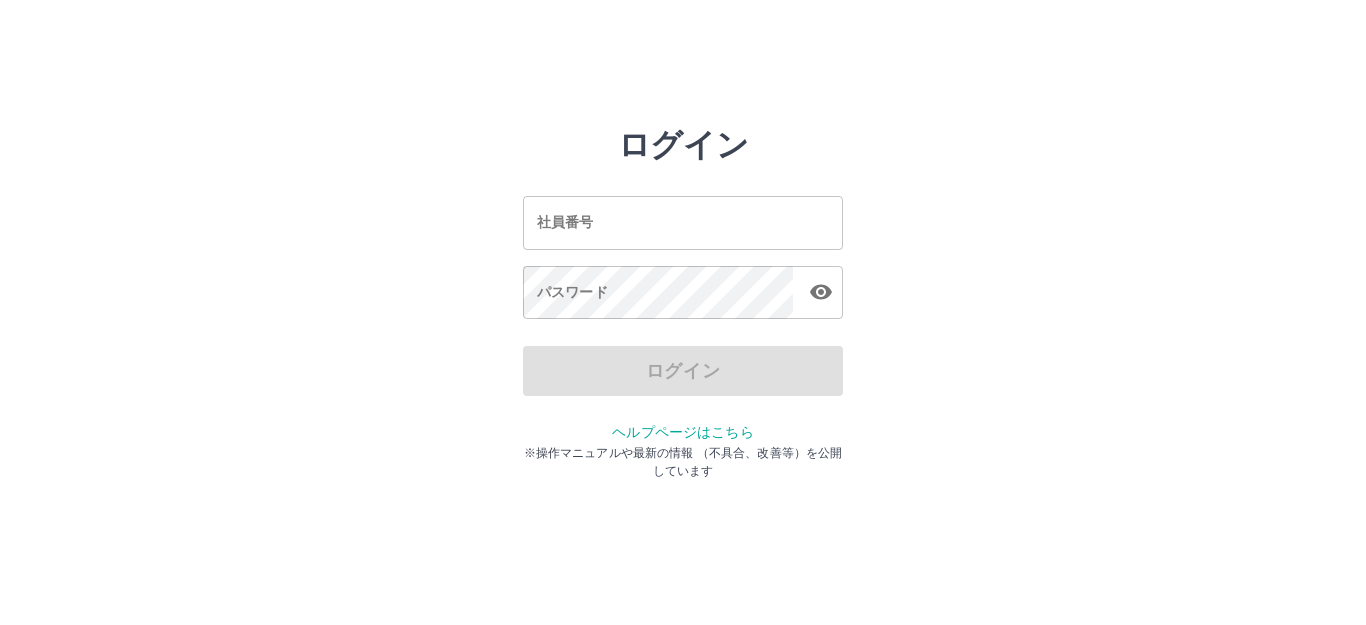 scroll, scrollTop: 0, scrollLeft: 0, axis: both 